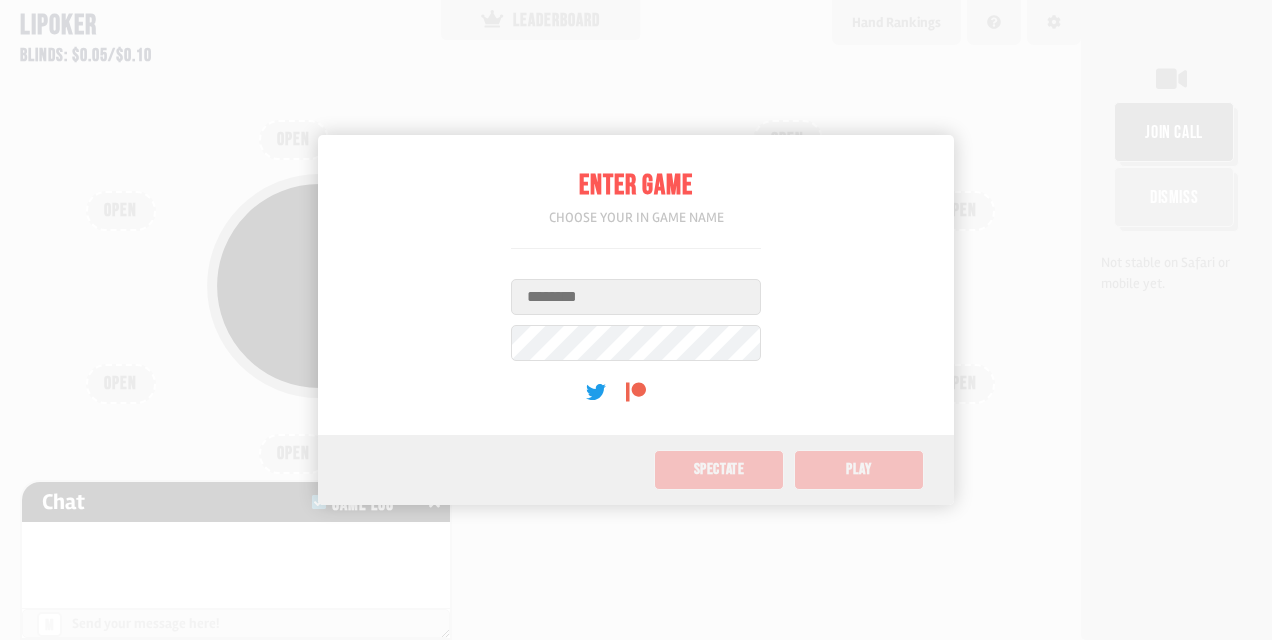 scroll, scrollTop: 0, scrollLeft: 0, axis: both 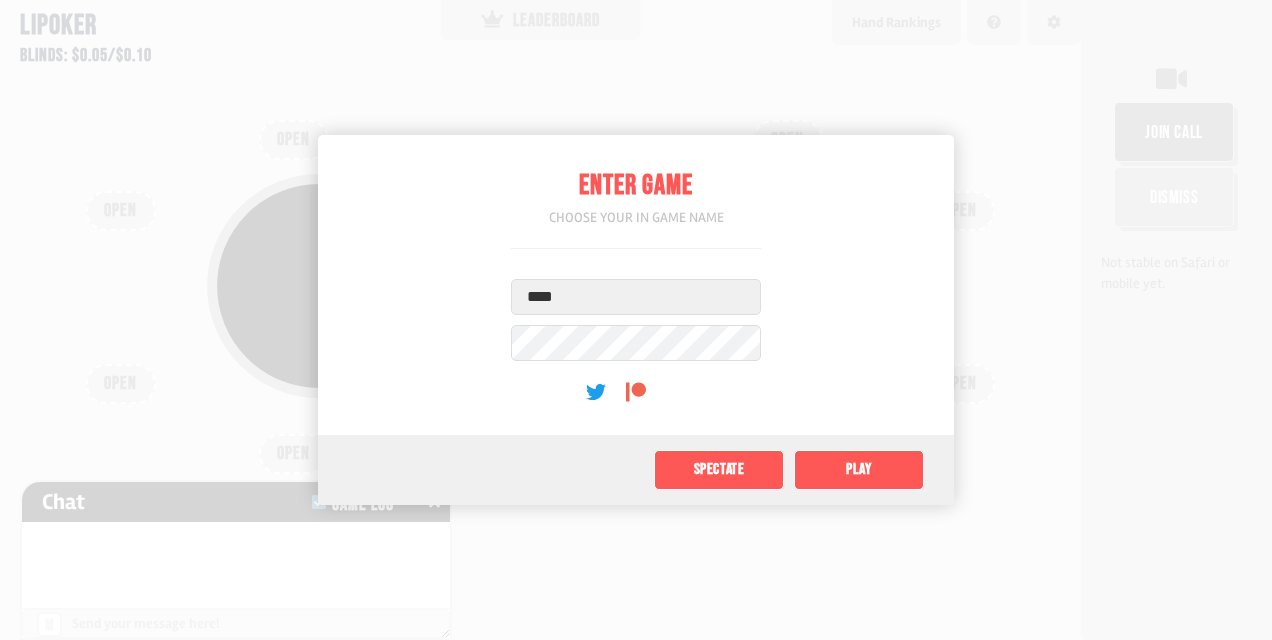 type on "****" 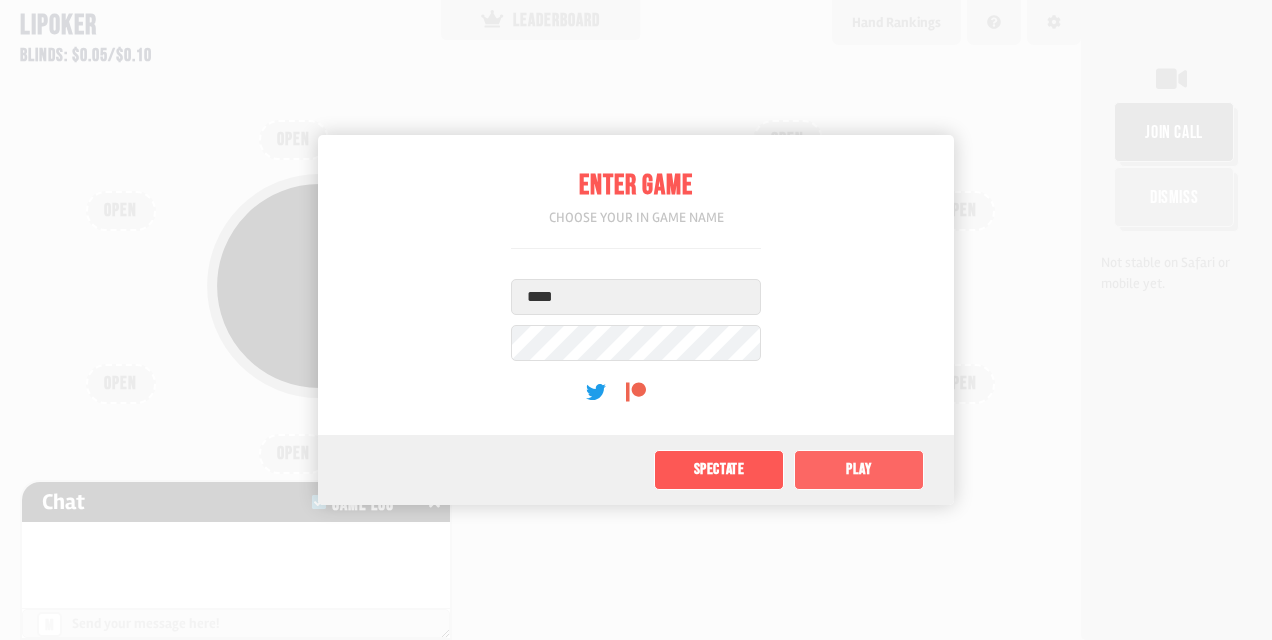 click on "Play" 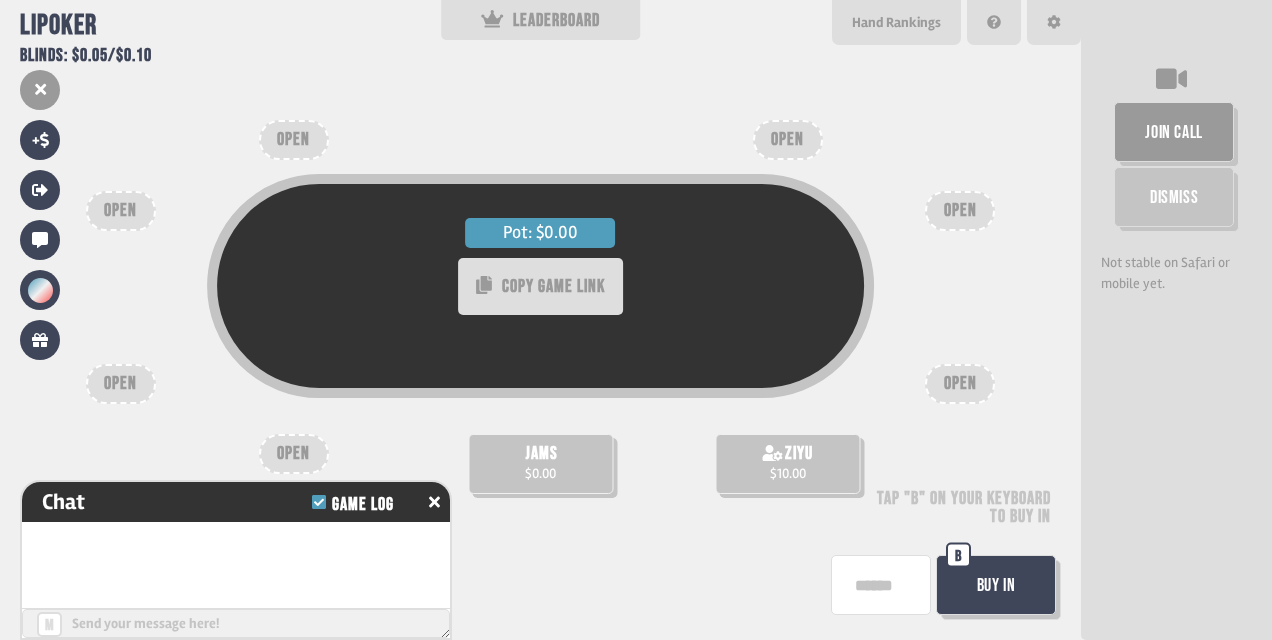 click on "Buy In" at bounding box center [996, 585] 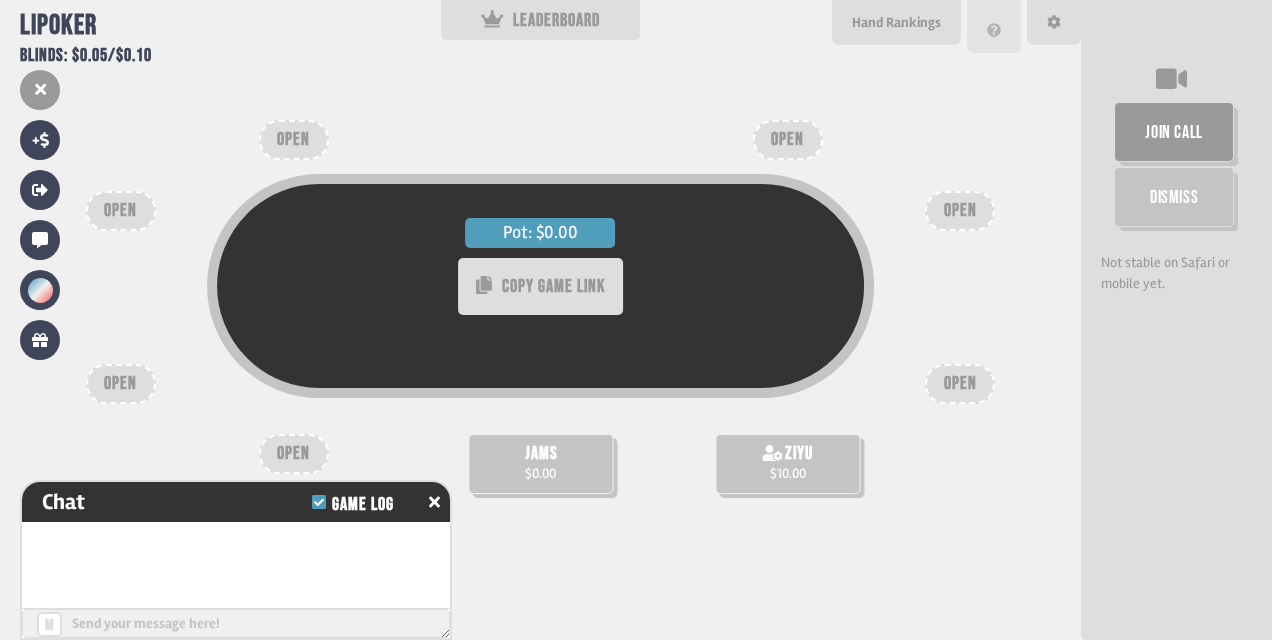scroll, scrollTop: 68, scrollLeft: 0, axis: vertical 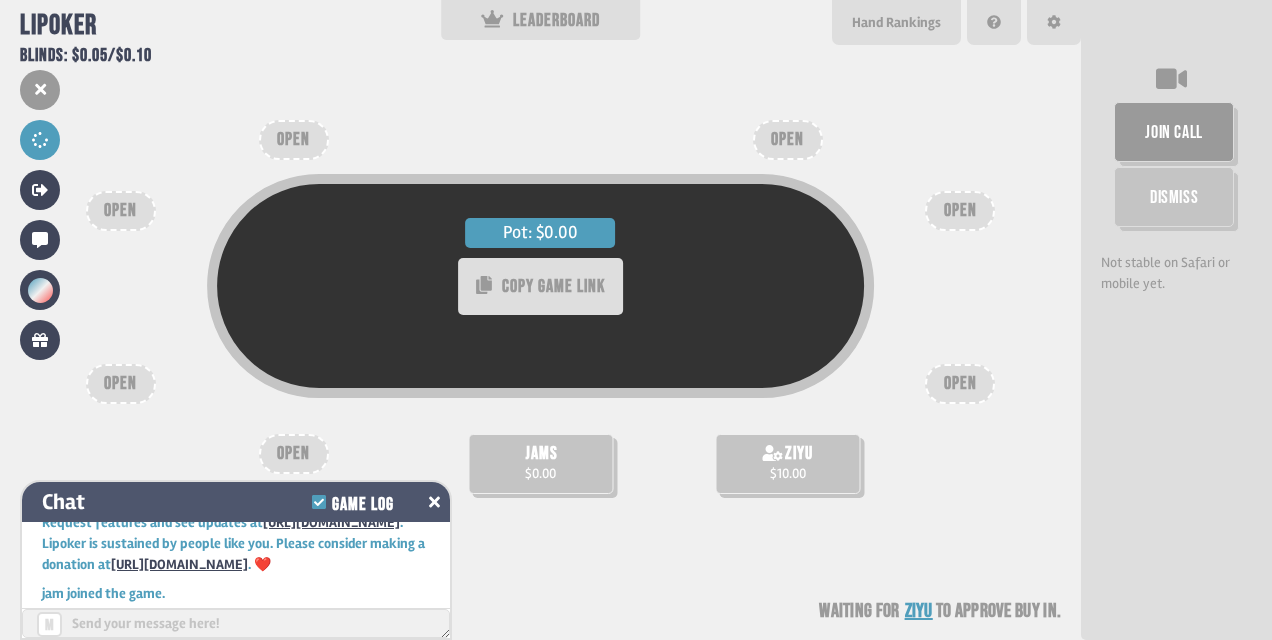 click 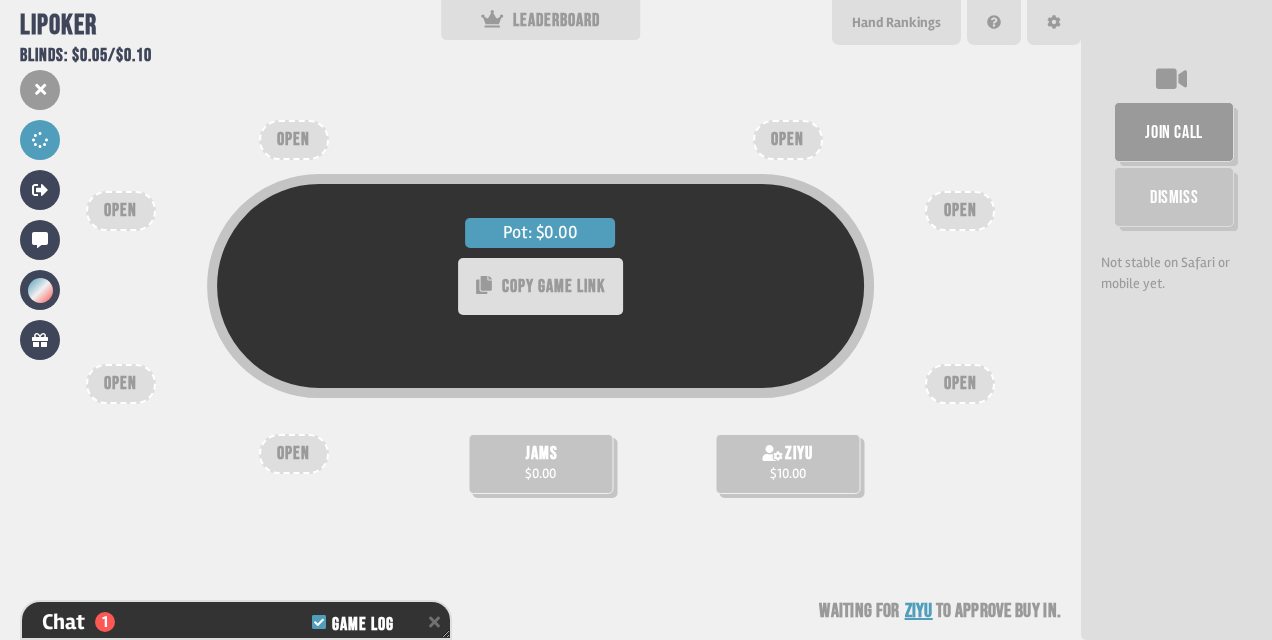 click on "jams $0.00" at bounding box center [540, 464] 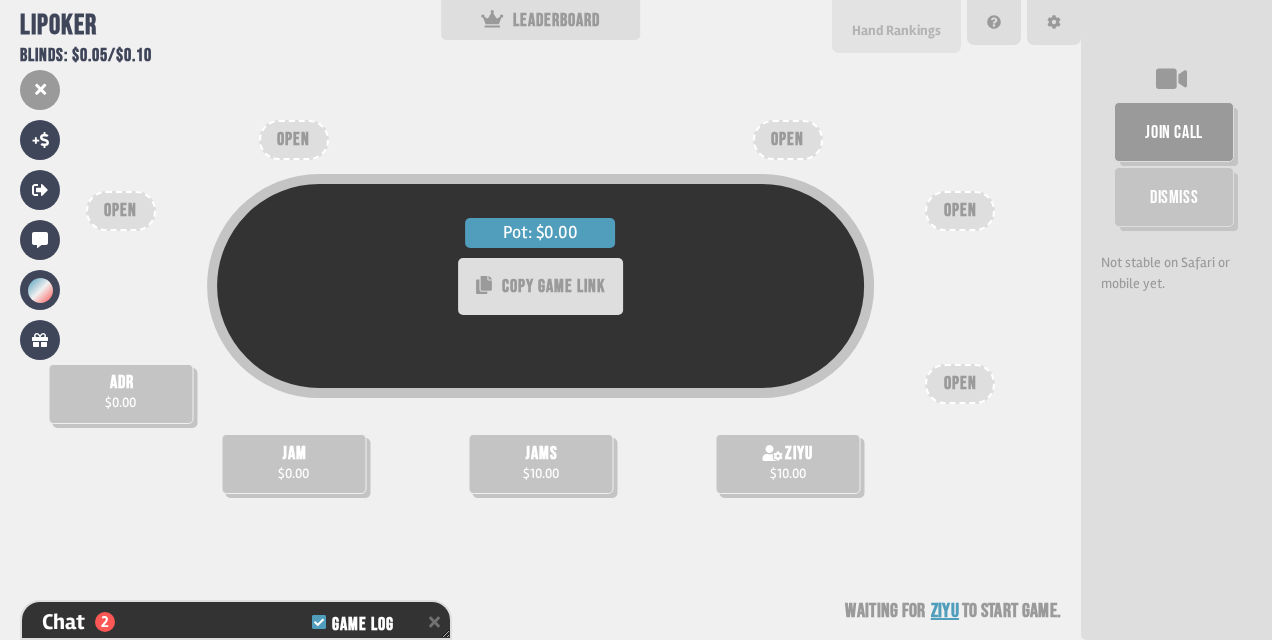 click on "Hand Rankings" at bounding box center [896, 30] 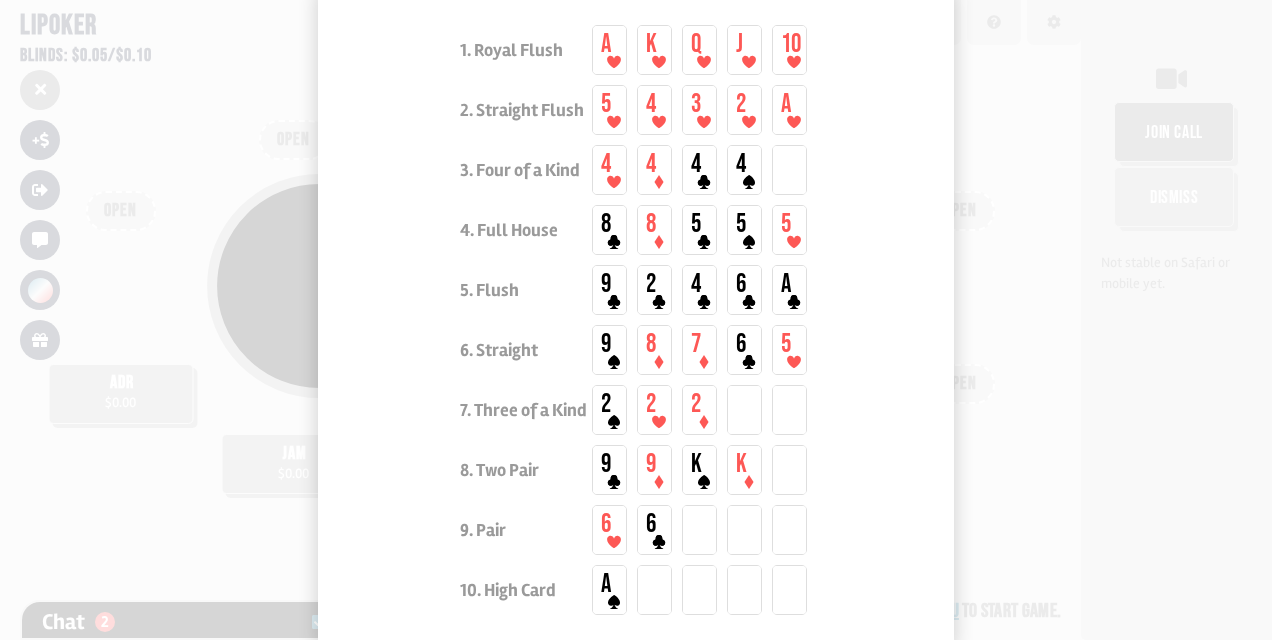 click at bounding box center (636, 320) 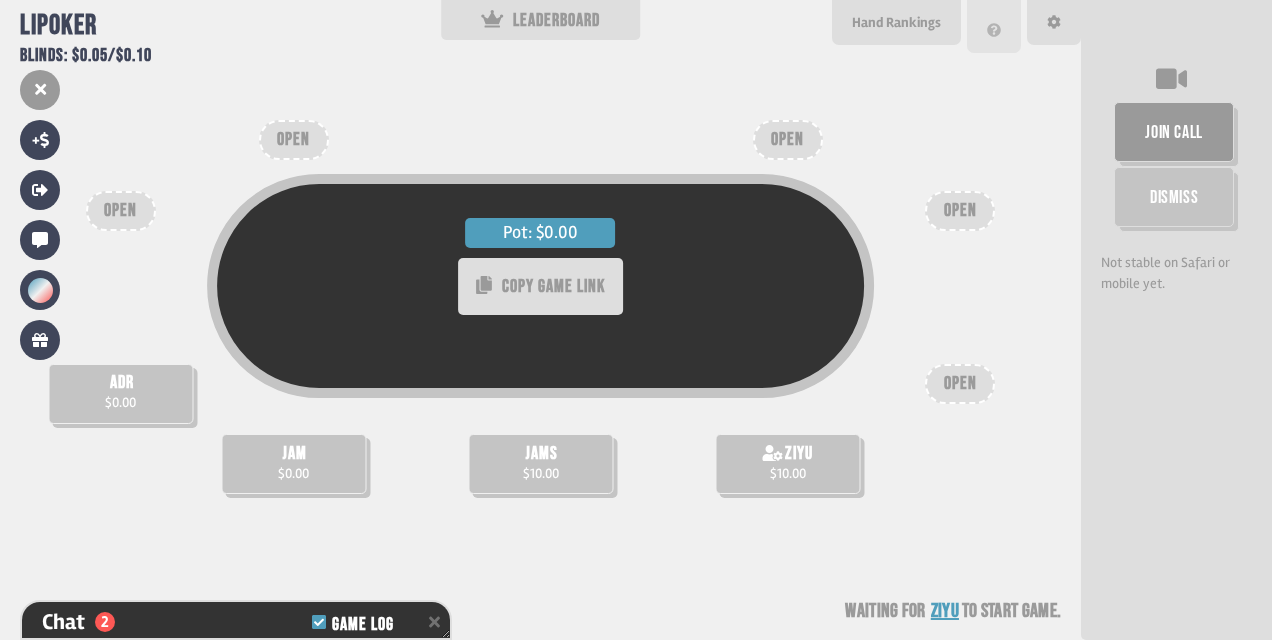 click at bounding box center [994, 26] 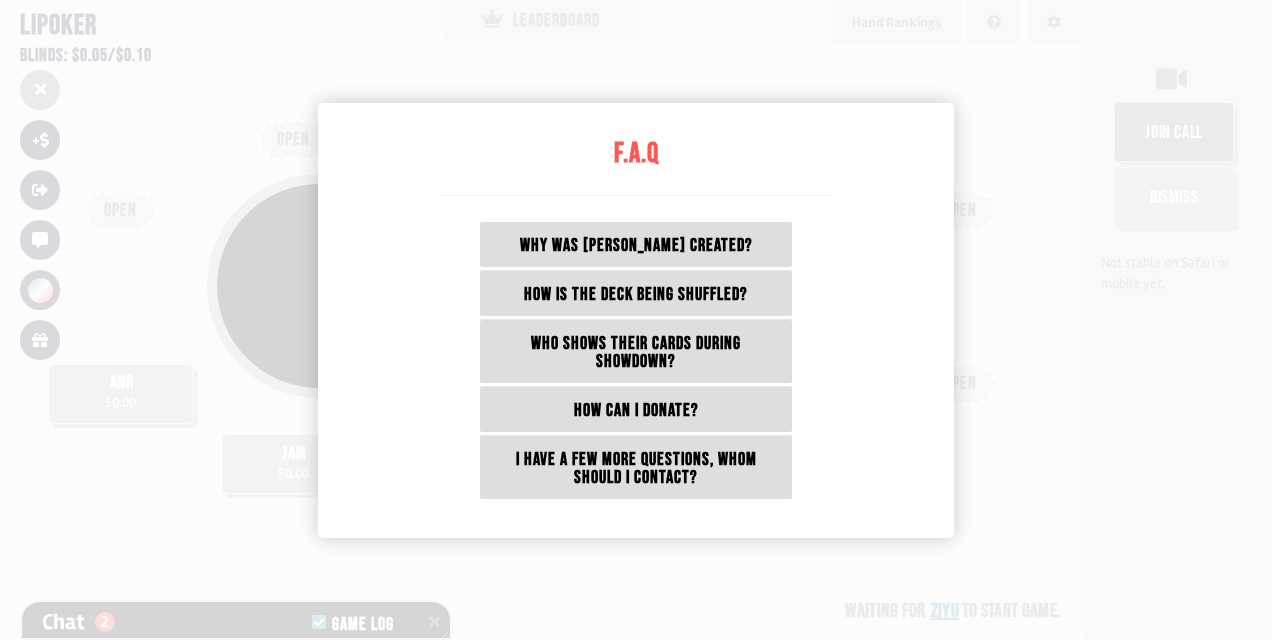 click at bounding box center [636, 320] 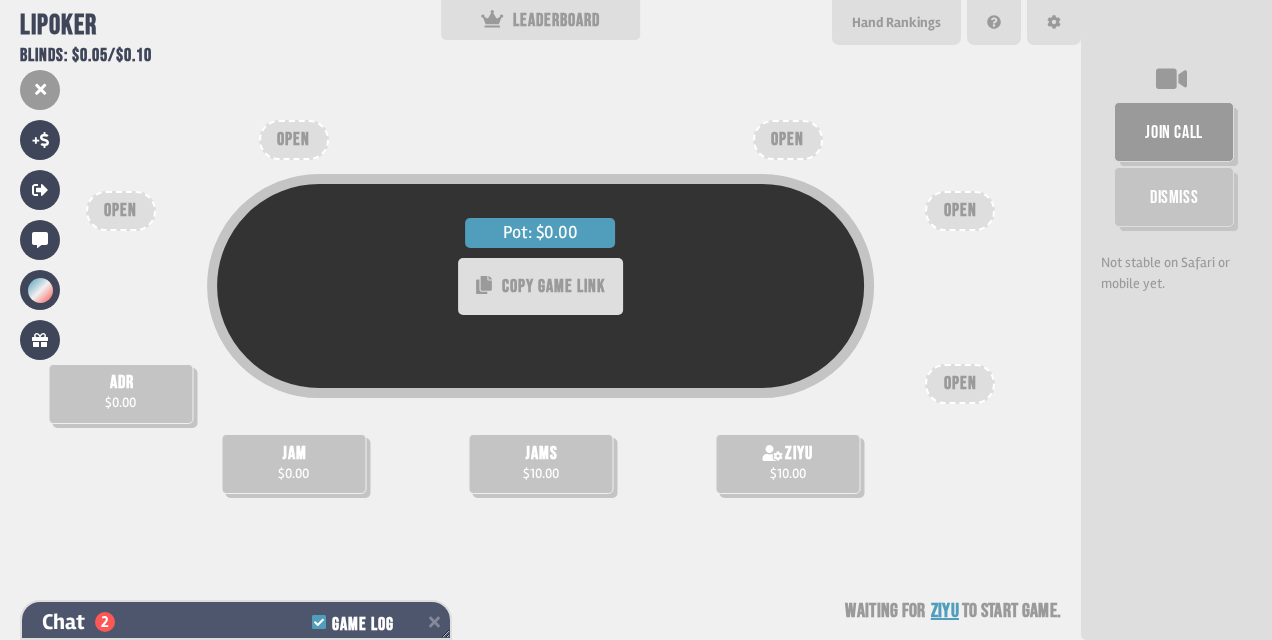 click on "Chat   2 Game Log" at bounding box center (236, 622) 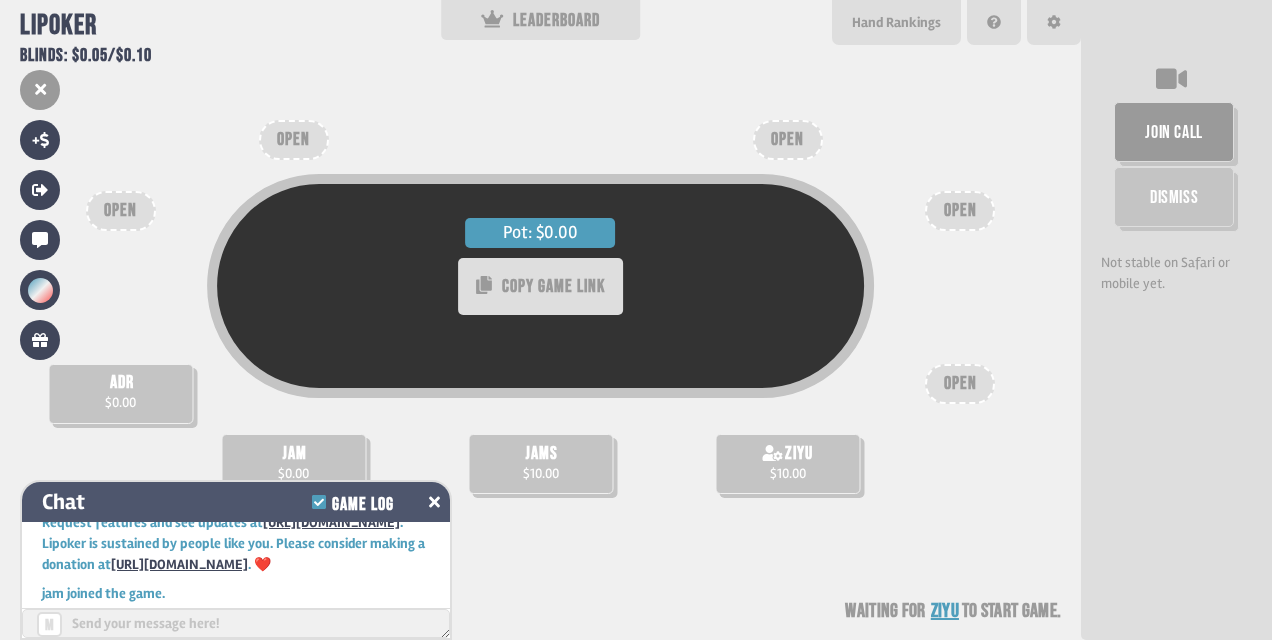 click 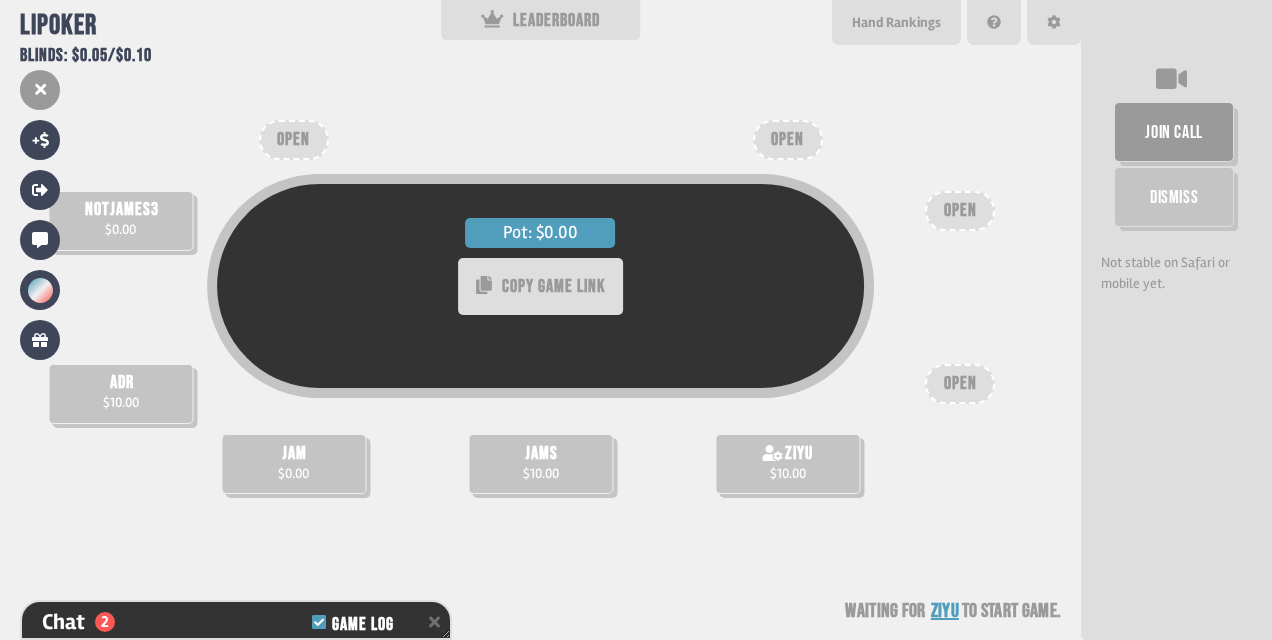 click on "notjames3" at bounding box center [122, 210] 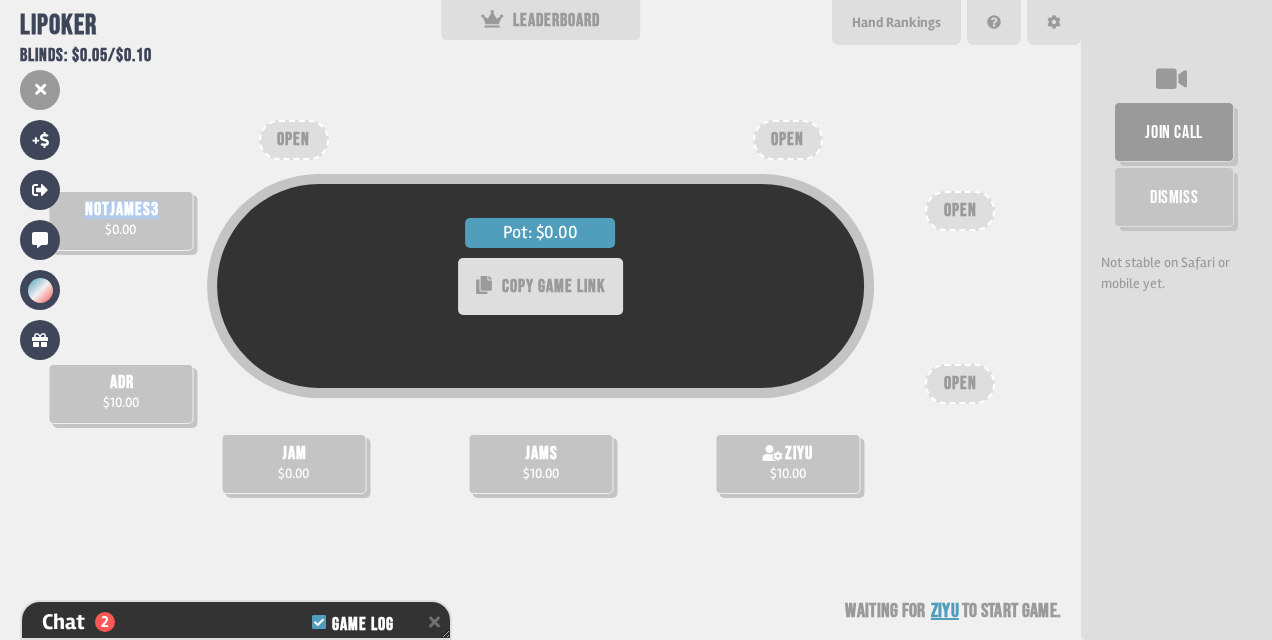 drag, startPoint x: 80, startPoint y: 212, endPoint x: 173, endPoint y: 227, distance: 94.20191 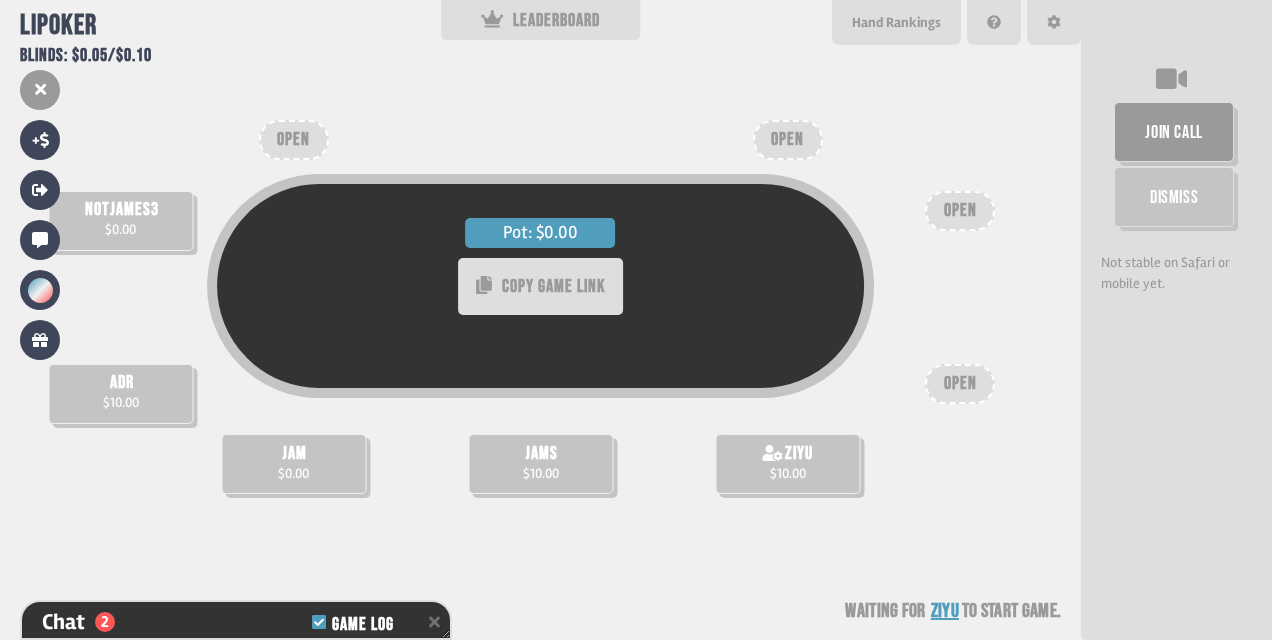 drag, startPoint x: 173, startPoint y: 227, endPoint x: 191, endPoint y: 318, distance: 92.76314 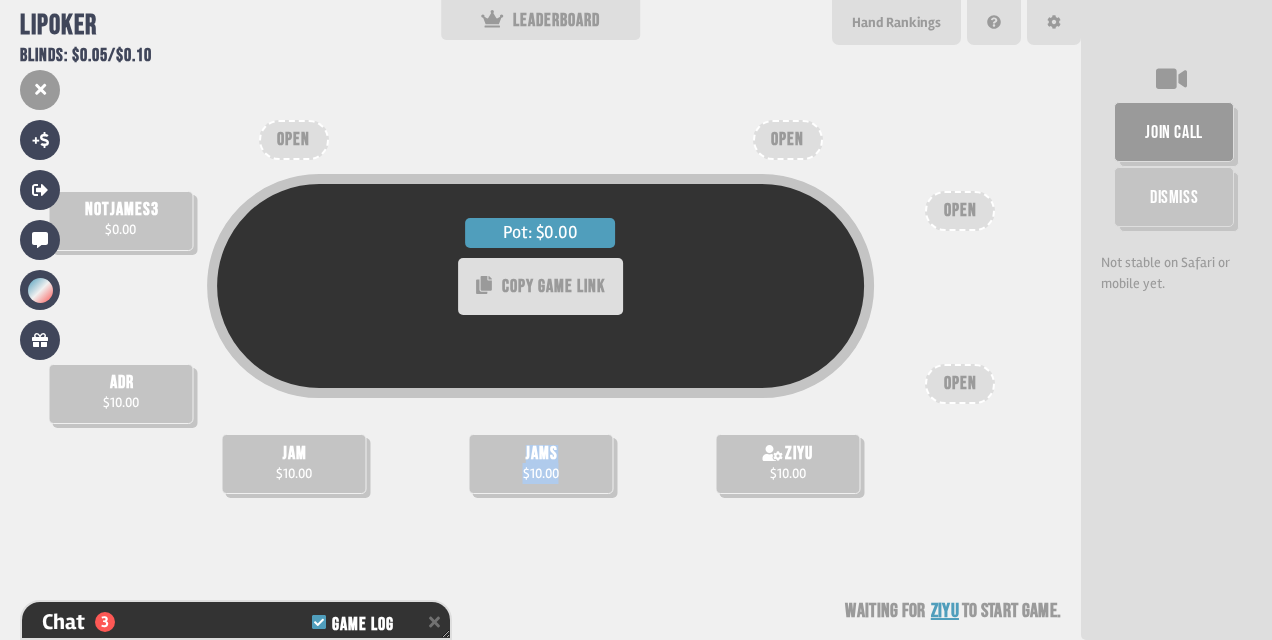 drag, startPoint x: 561, startPoint y: 482, endPoint x: 504, endPoint y: 449, distance: 65.863495 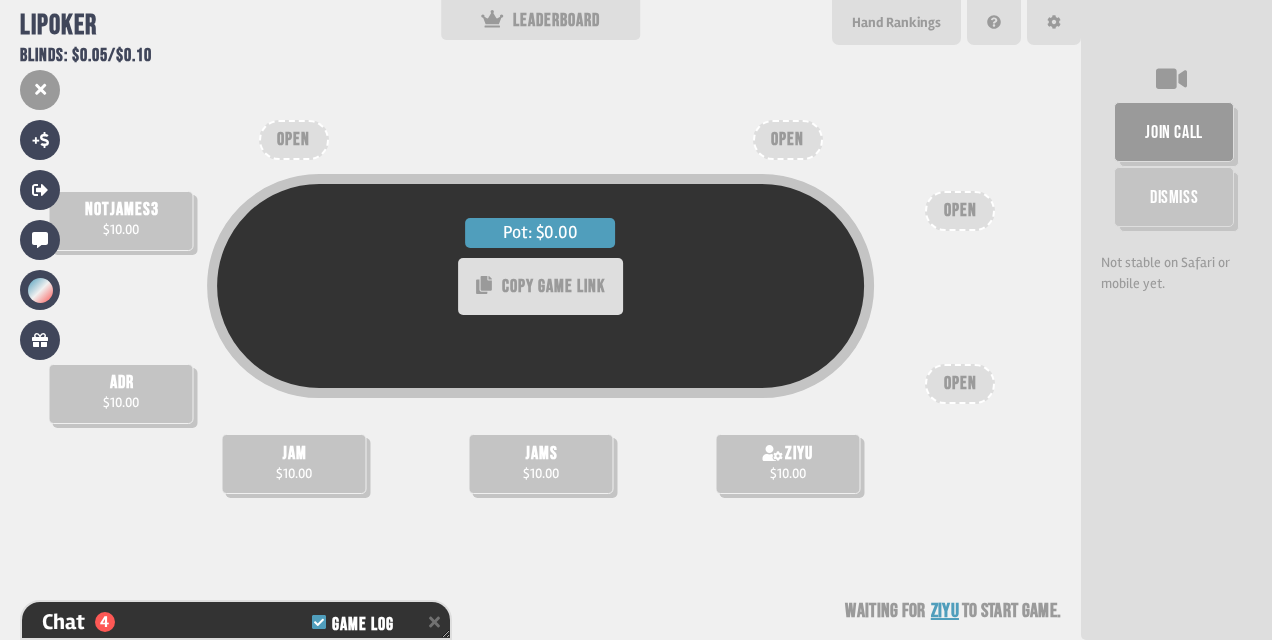 click on "Pot: $0.00   COPY GAME LINK notjames3 $10.00  adr $10.00  jam $10.00  jams $10.00  ziyu $10.00  OPEN OPEN OPEN OPEN Waiting for  ziyu  to   start game" at bounding box center (540, 320) 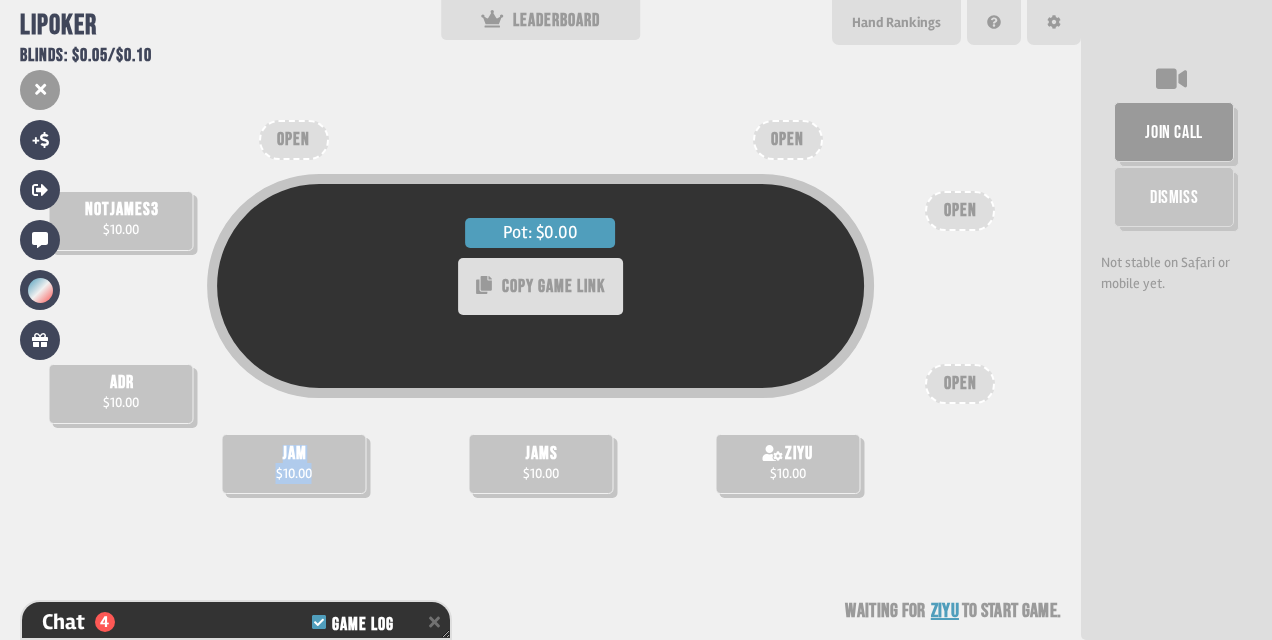 drag, startPoint x: 314, startPoint y: 478, endPoint x: 265, endPoint y: 434, distance: 65.8559 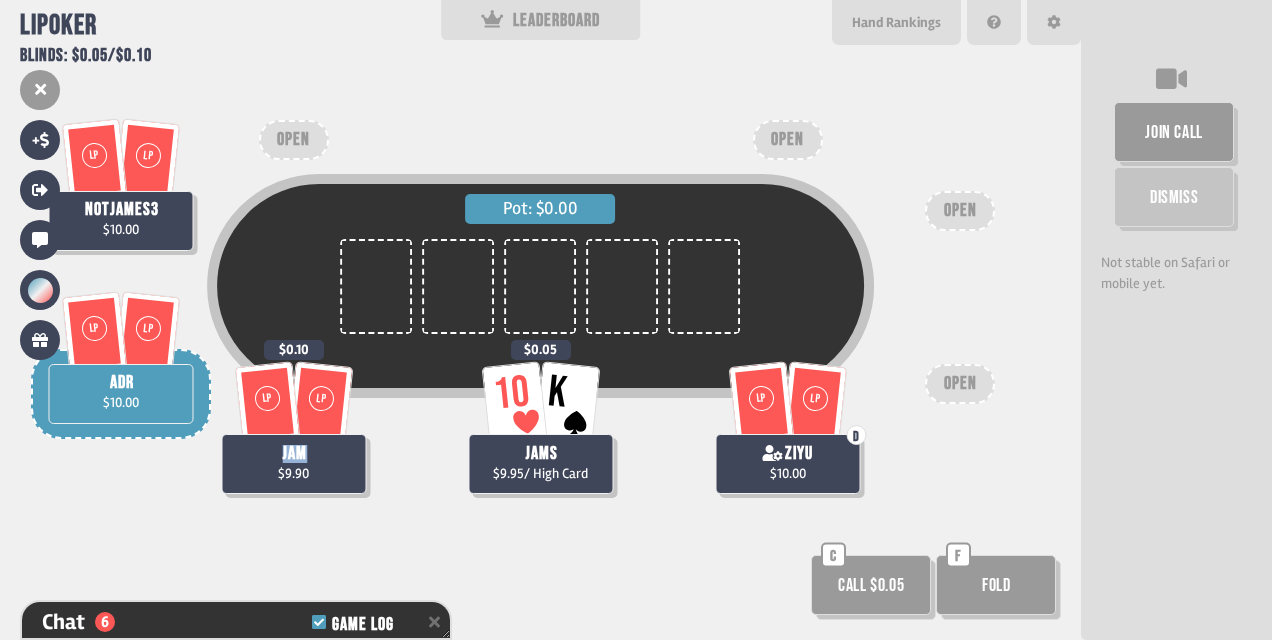 scroll, scrollTop: 98, scrollLeft: 0, axis: vertical 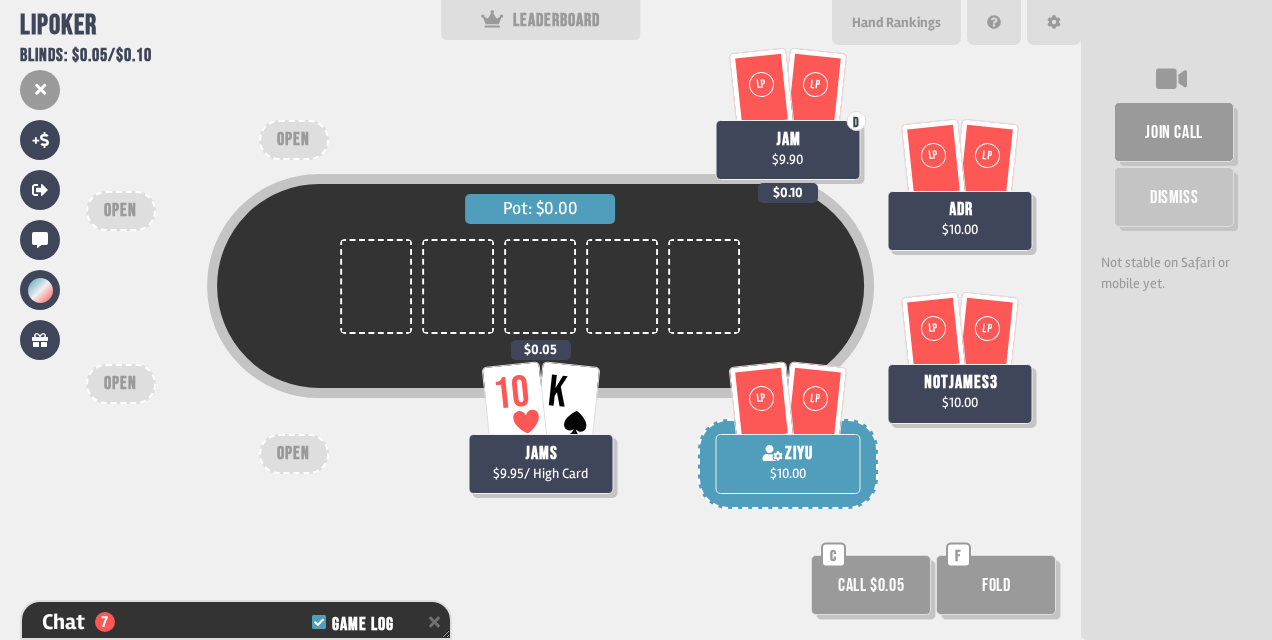 click on "OPEN" at bounding box center [294, 140] 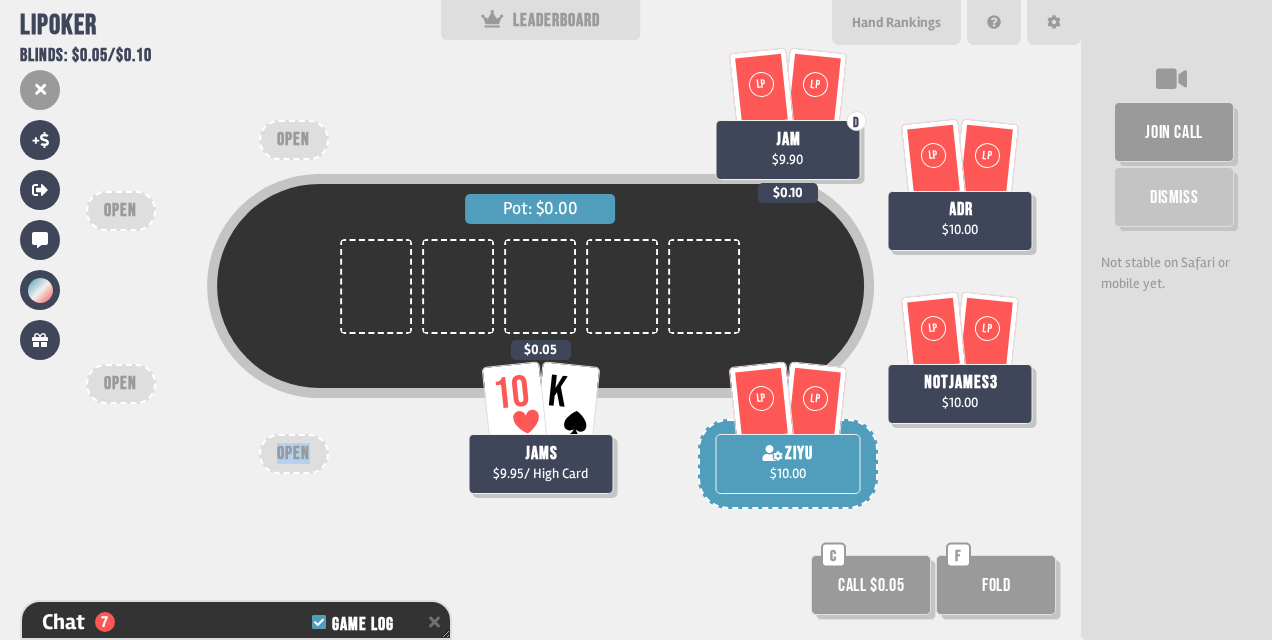 click on "OPEN" at bounding box center (294, 454) 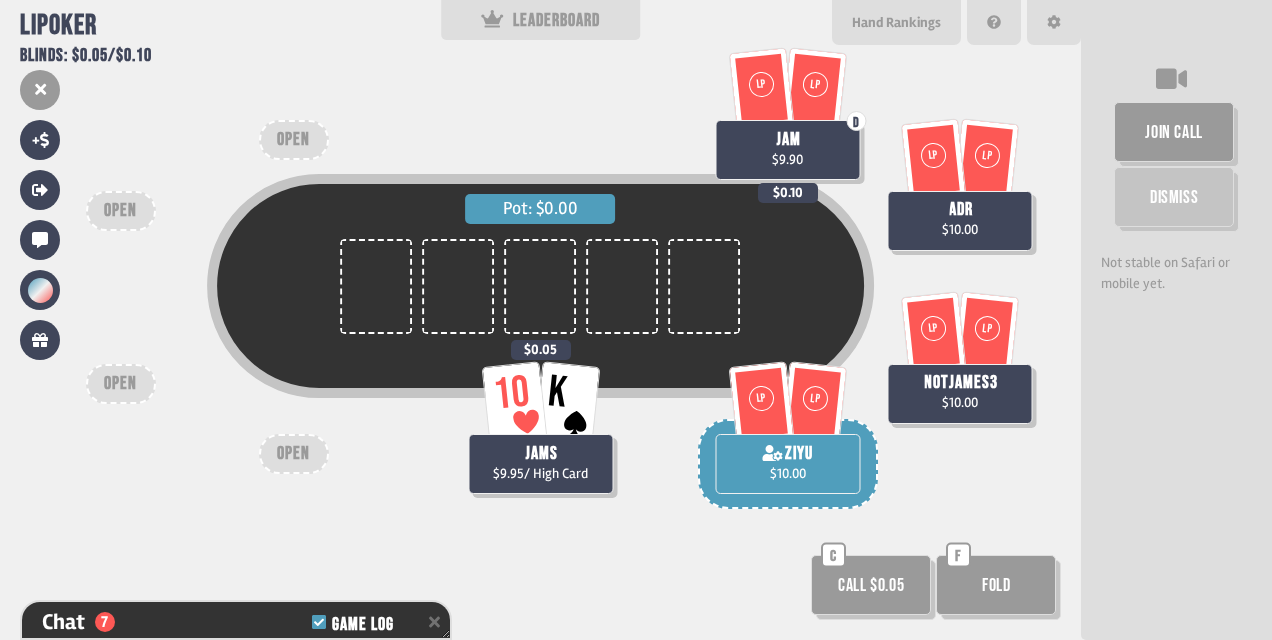 drag, startPoint x: 294, startPoint y: 444, endPoint x: 370, endPoint y: 526, distance: 111.8034 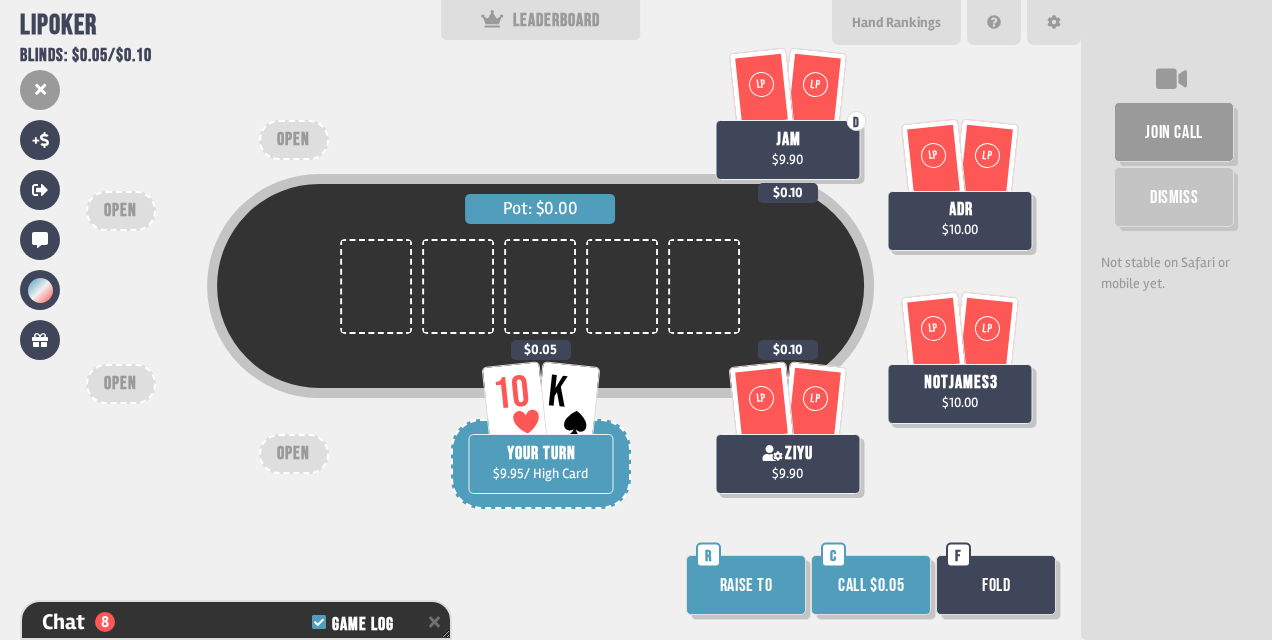 click on "Call $0.05" at bounding box center (871, 585) 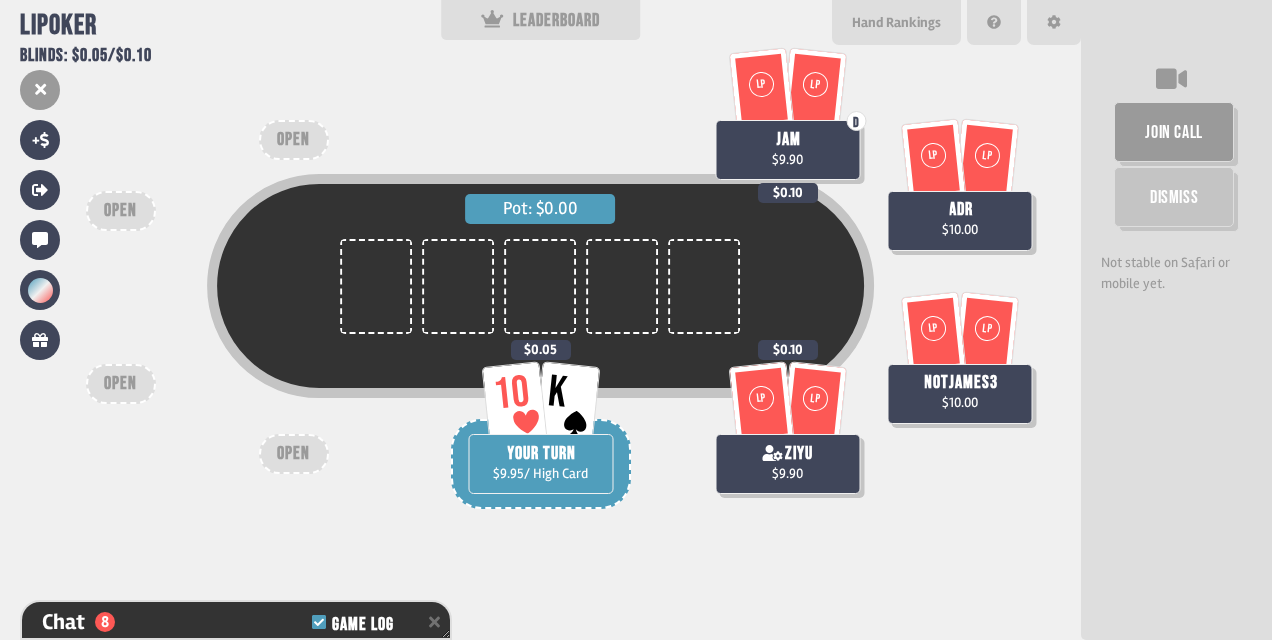 drag, startPoint x: 271, startPoint y: 459, endPoint x: 291, endPoint y: 461, distance: 20.09975 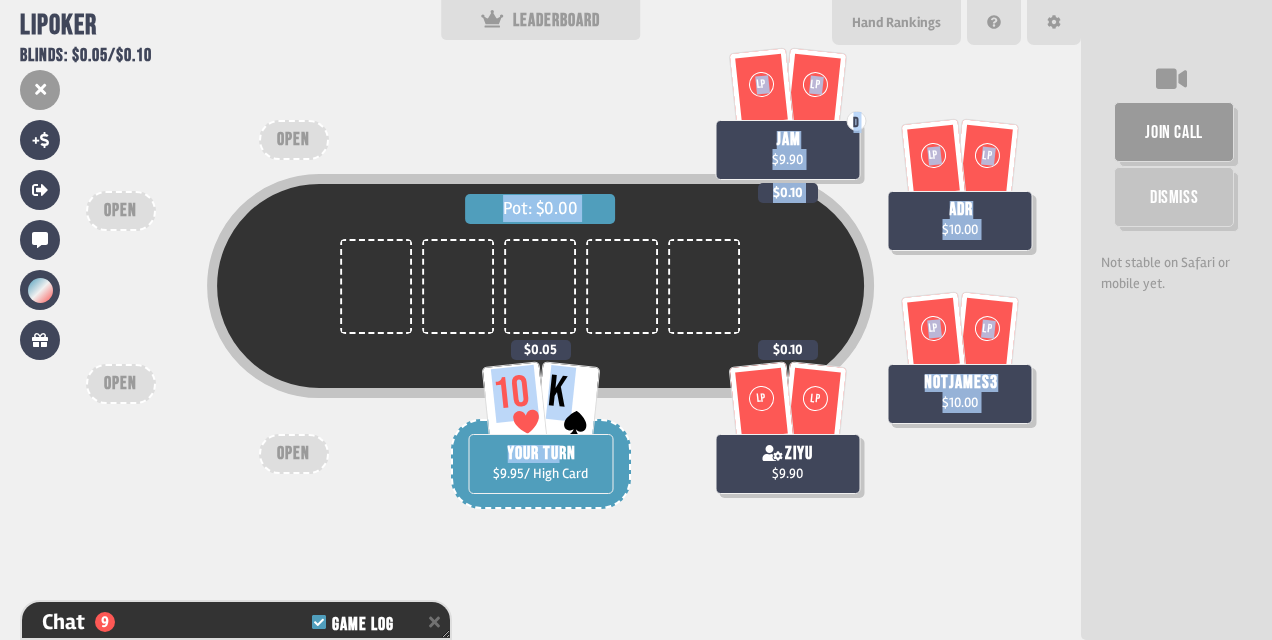 drag, startPoint x: 556, startPoint y: 464, endPoint x: 374, endPoint y: 474, distance: 182.27452 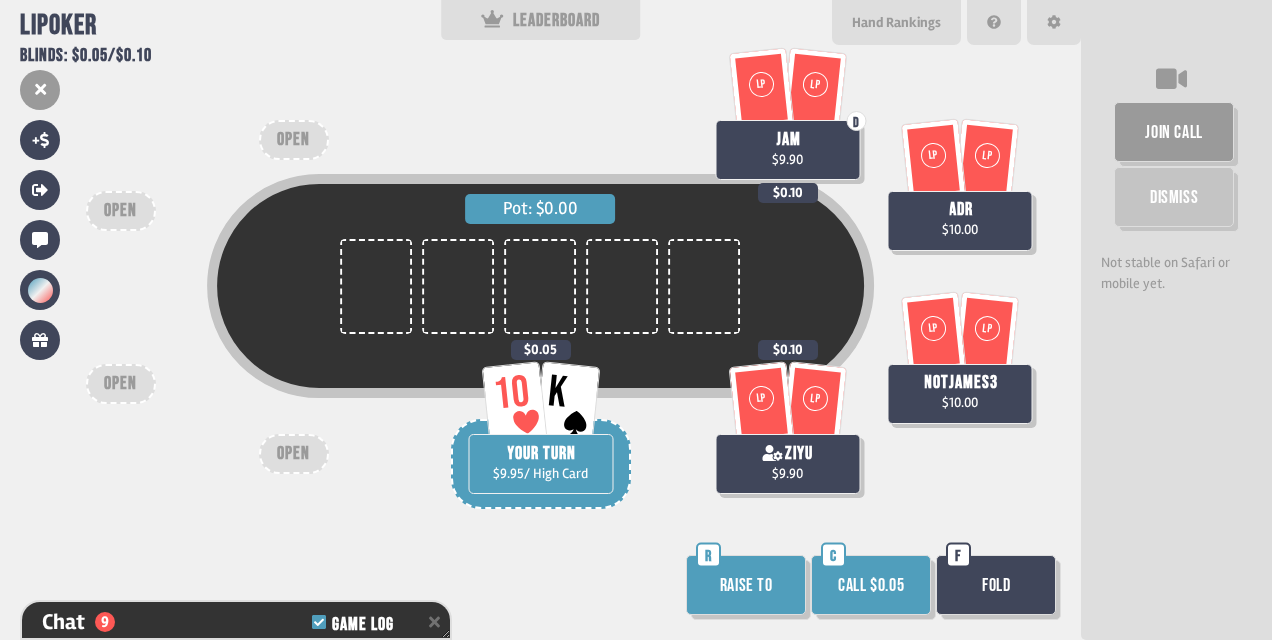drag, startPoint x: 374, startPoint y: 474, endPoint x: 598, endPoint y: 529, distance: 230.65343 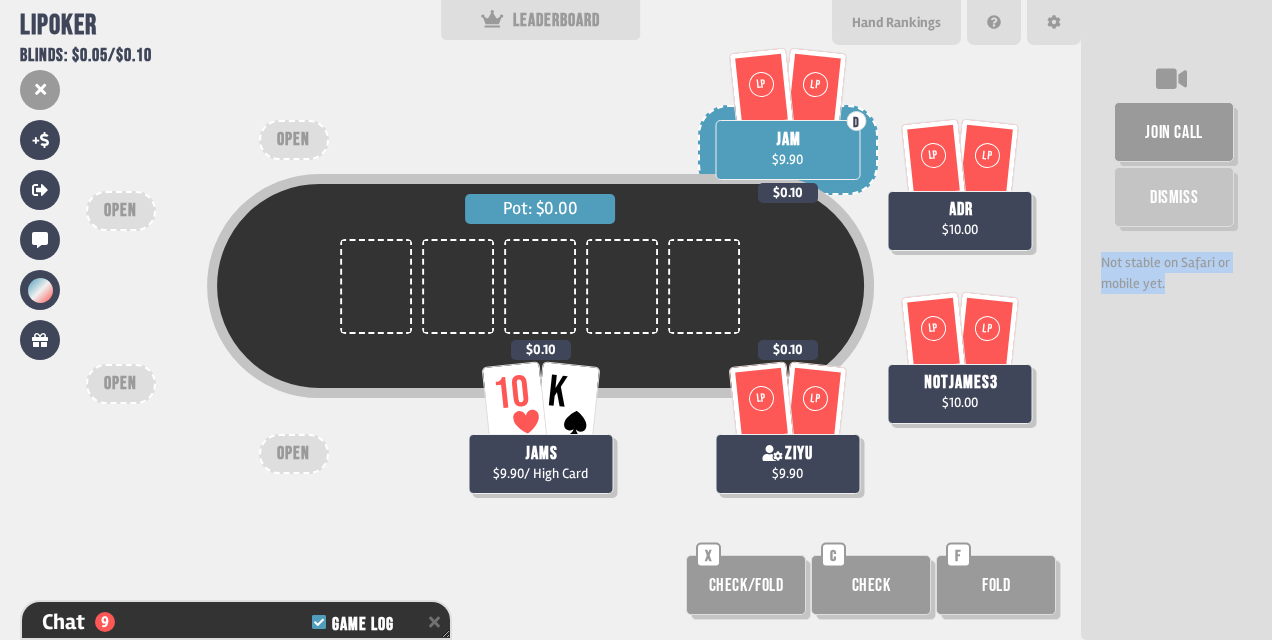 drag, startPoint x: 1098, startPoint y: 258, endPoint x: 1190, endPoint y: 294, distance: 98.79271 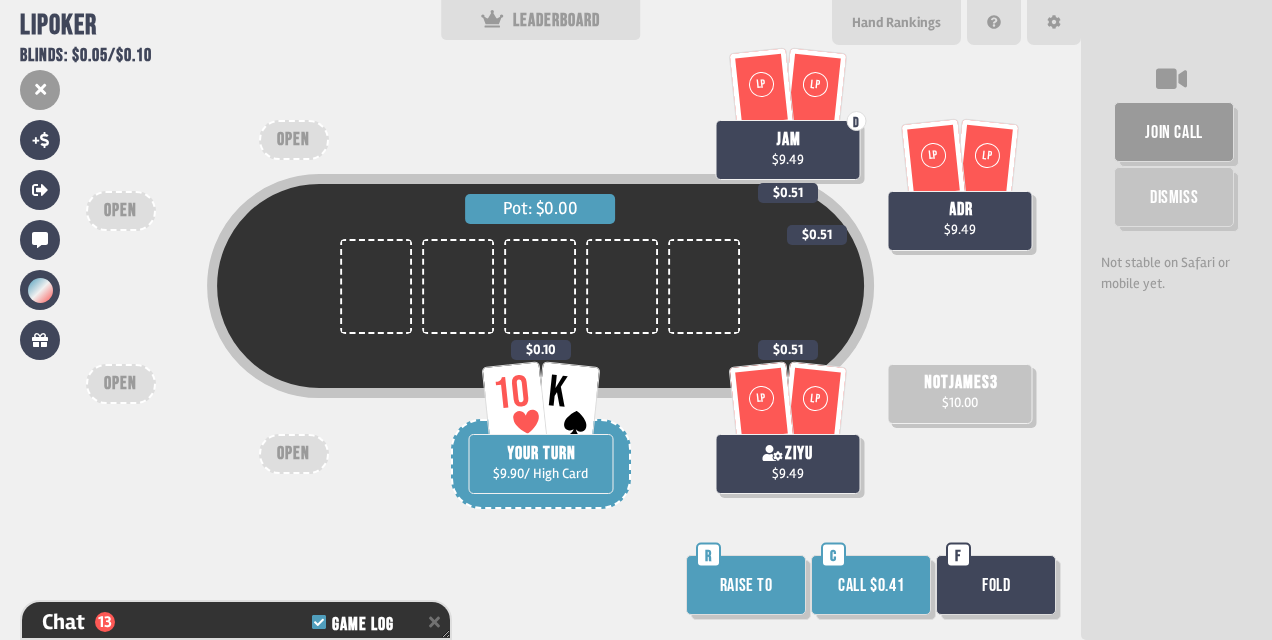 click on "Call $0.41" at bounding box center [871, 585] 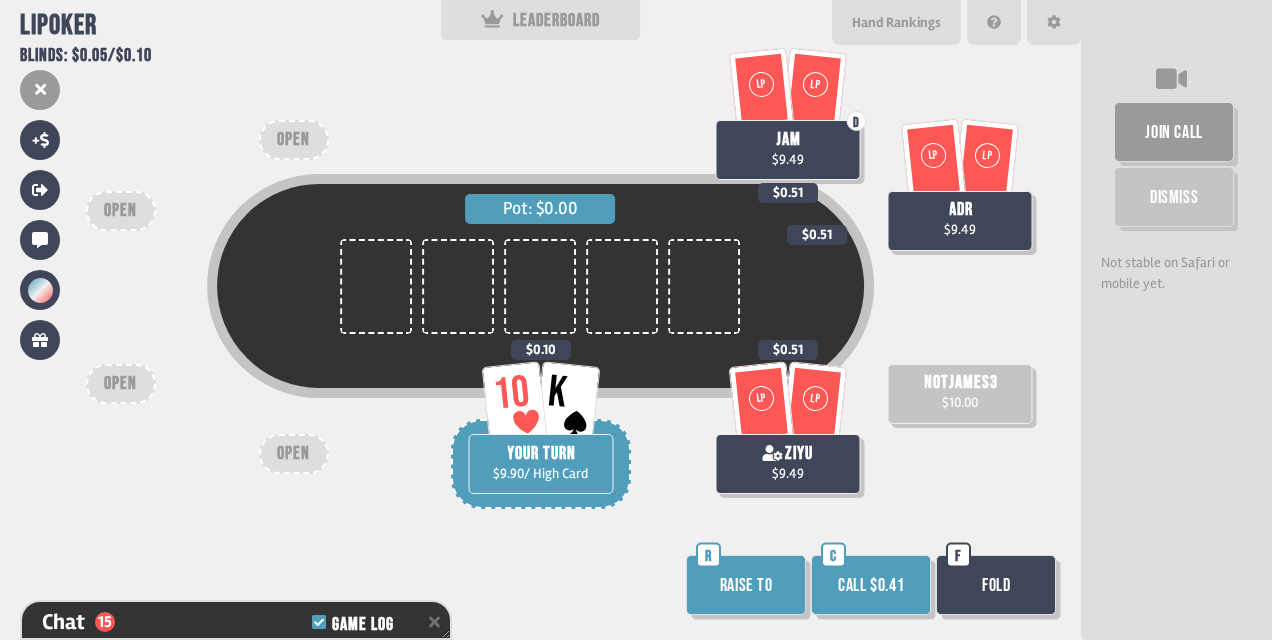 click on "Call $0.41" at bounding box center [871, 585] 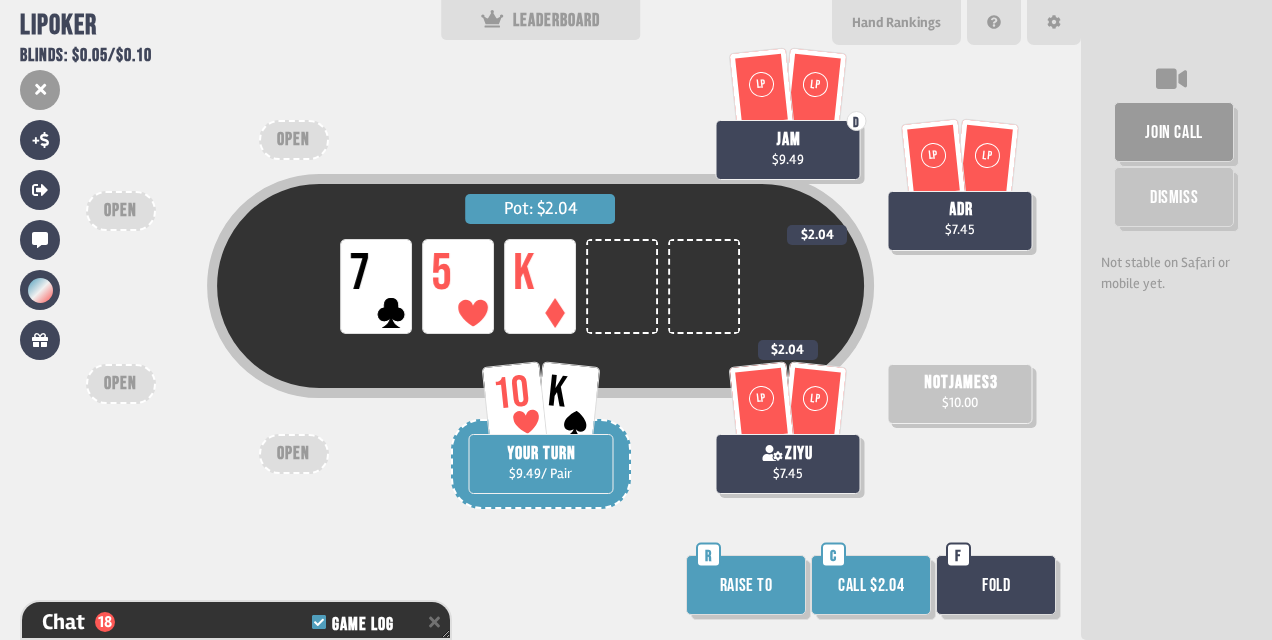 click on "Raise to" at bounding box center (746, 585) 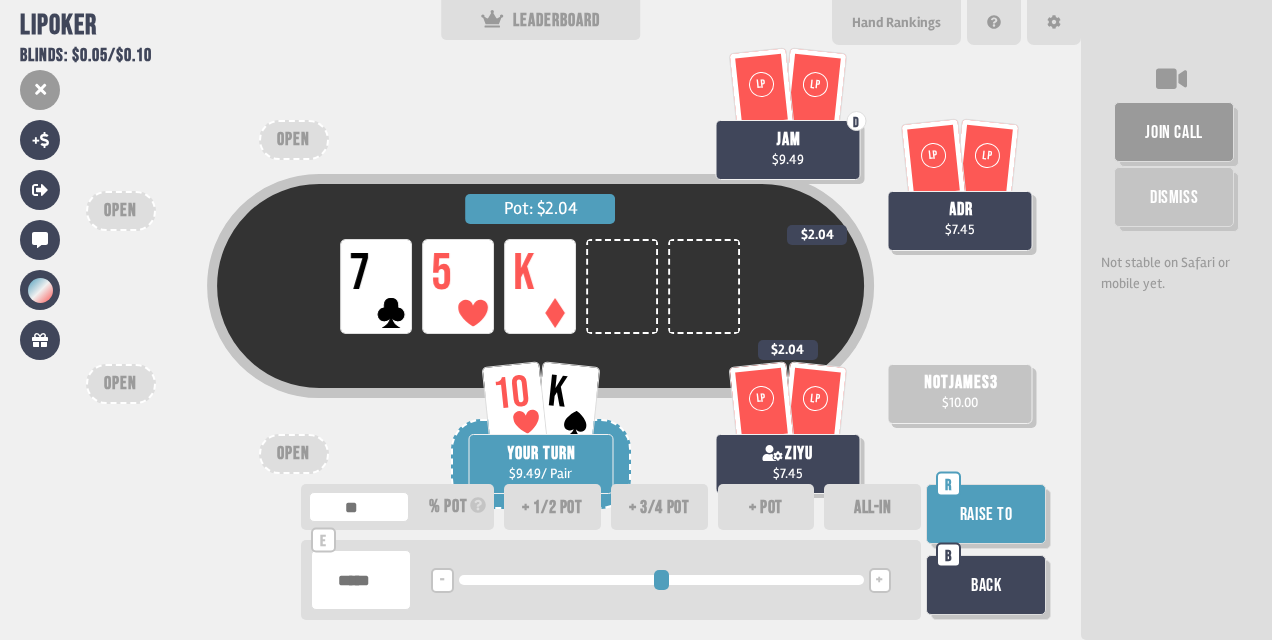 click on "+ 3/4 pot" at bounding box center (659, 507) 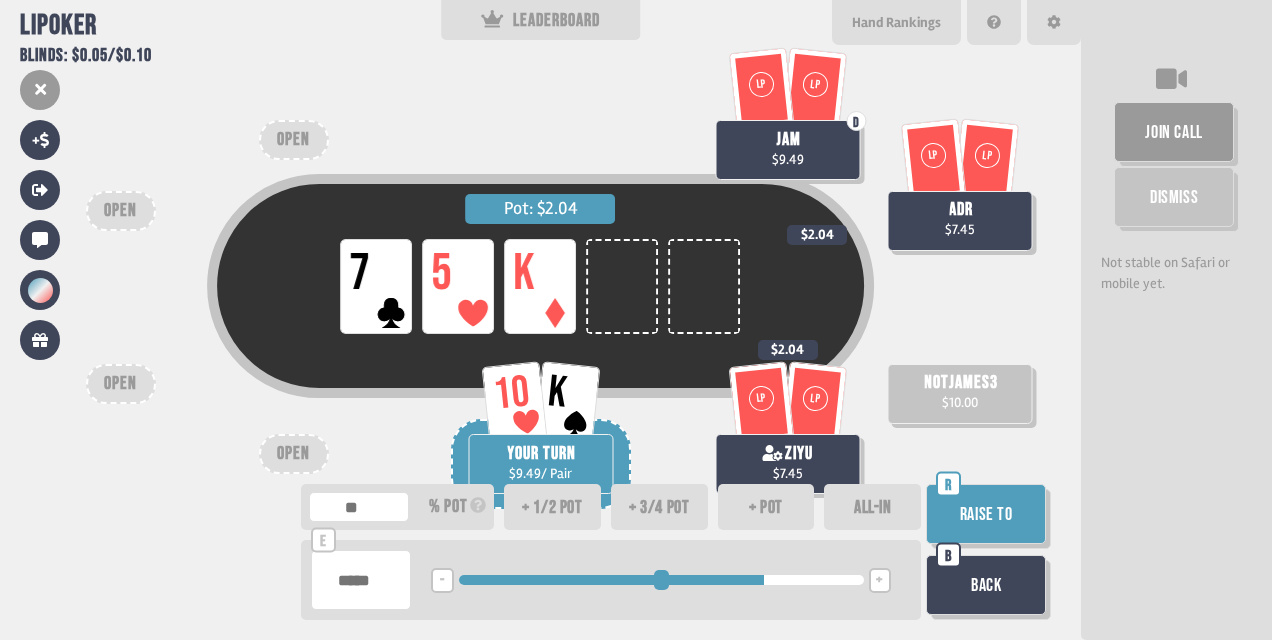 click on "+ 1/2 pot" at bounding box center [552, 507] 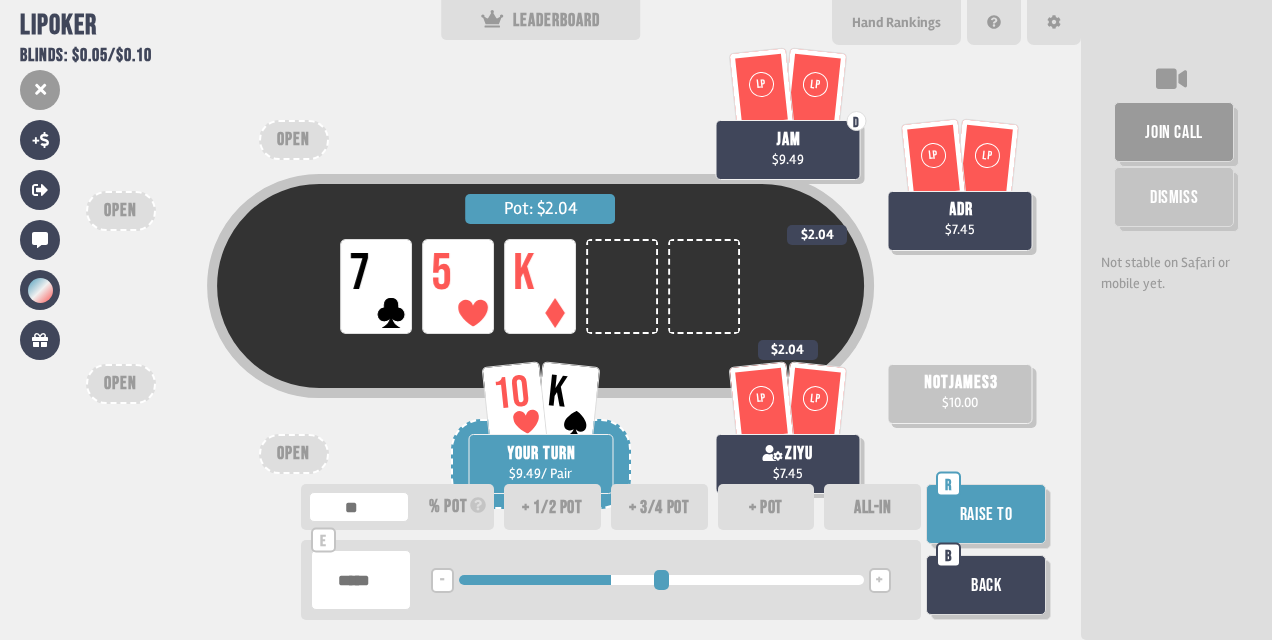click on "Raise to" at bounding box center [986, 514] 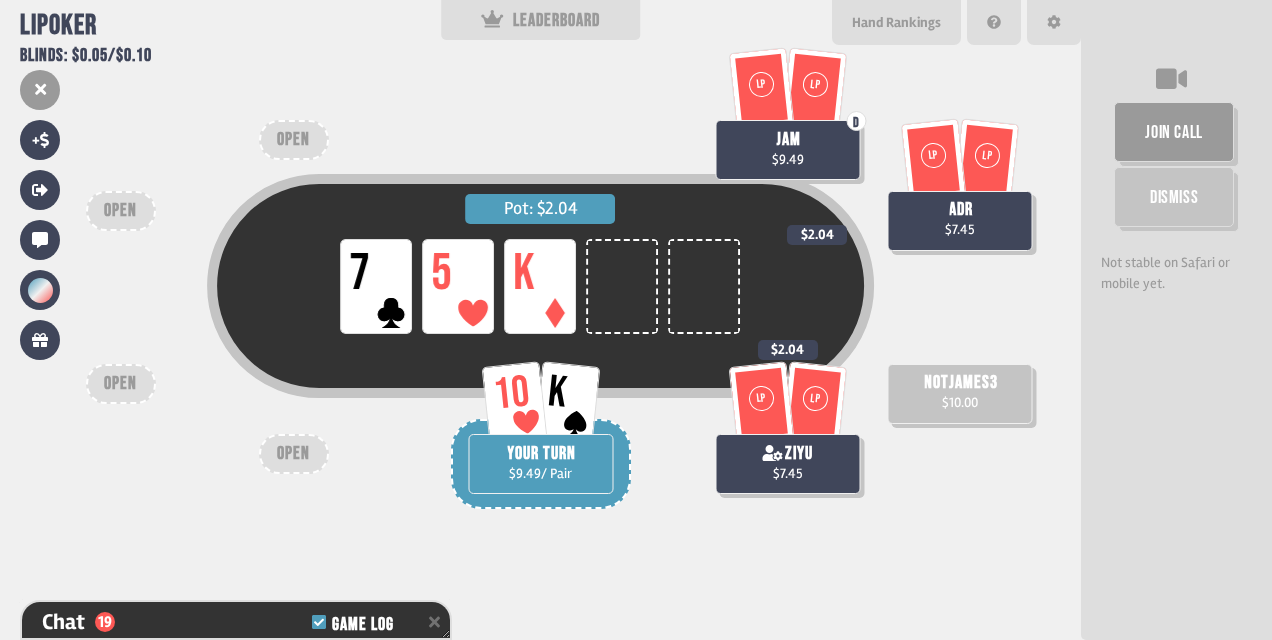 scroll, scrollTop: 817, scrollLeft: 0, axis: vertical 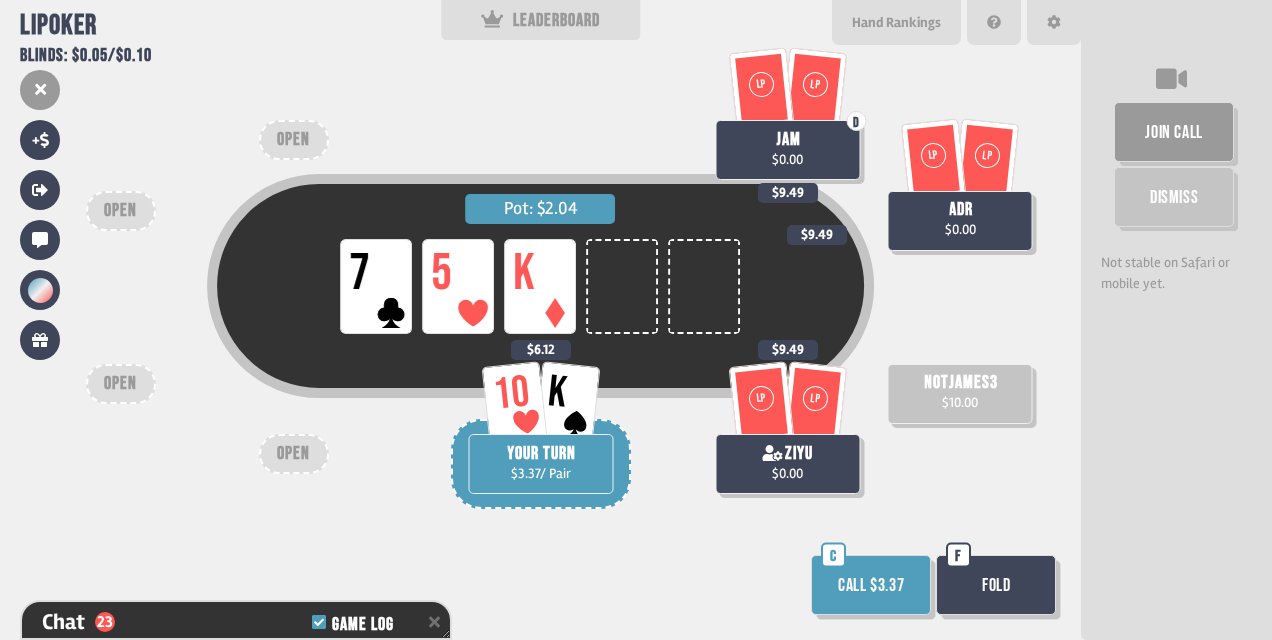 click on "Call $3.37" at bounding box center (871, 585) 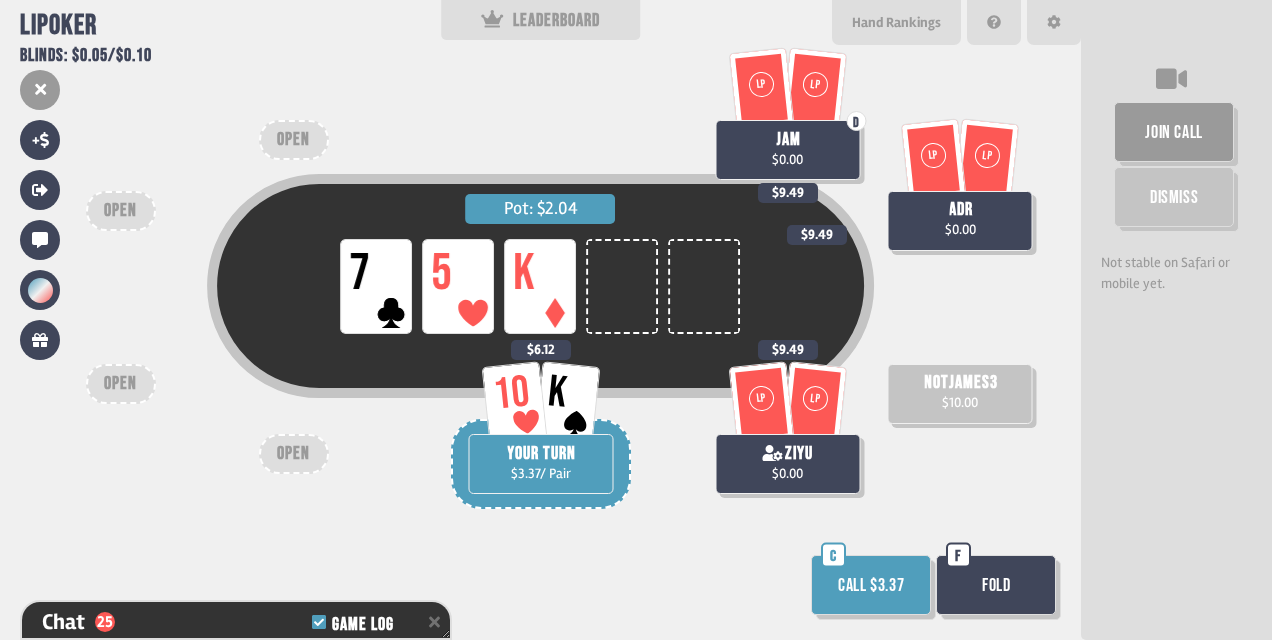 click on "Call $3.37" at bounding box center (871, 585) 